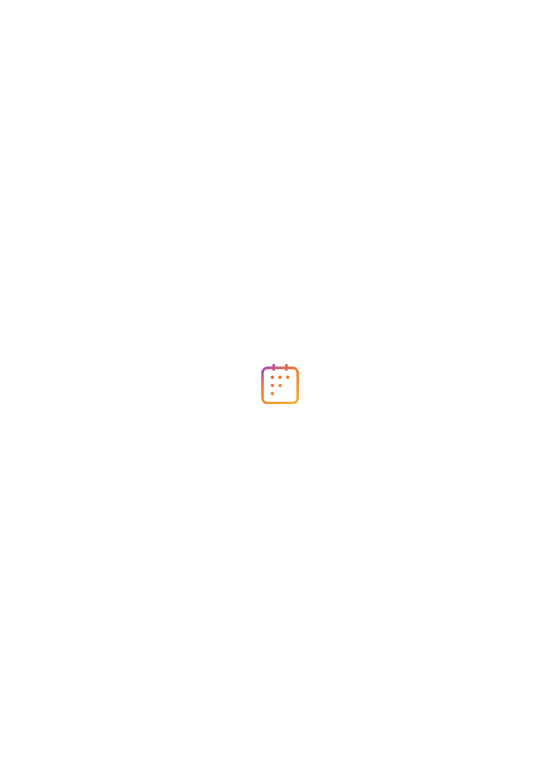 scroll, scrollTop: 0, scrollLeft: 0, axis: both 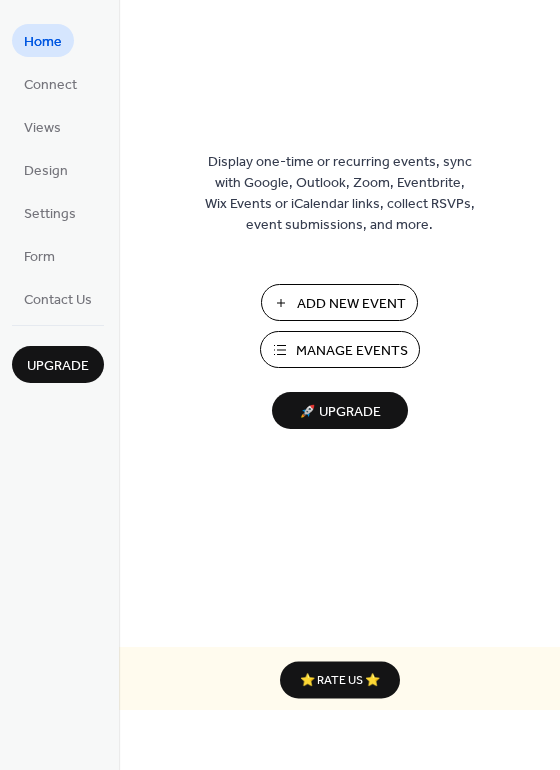 click on "Add New Event" at bounding box center (351, 304) 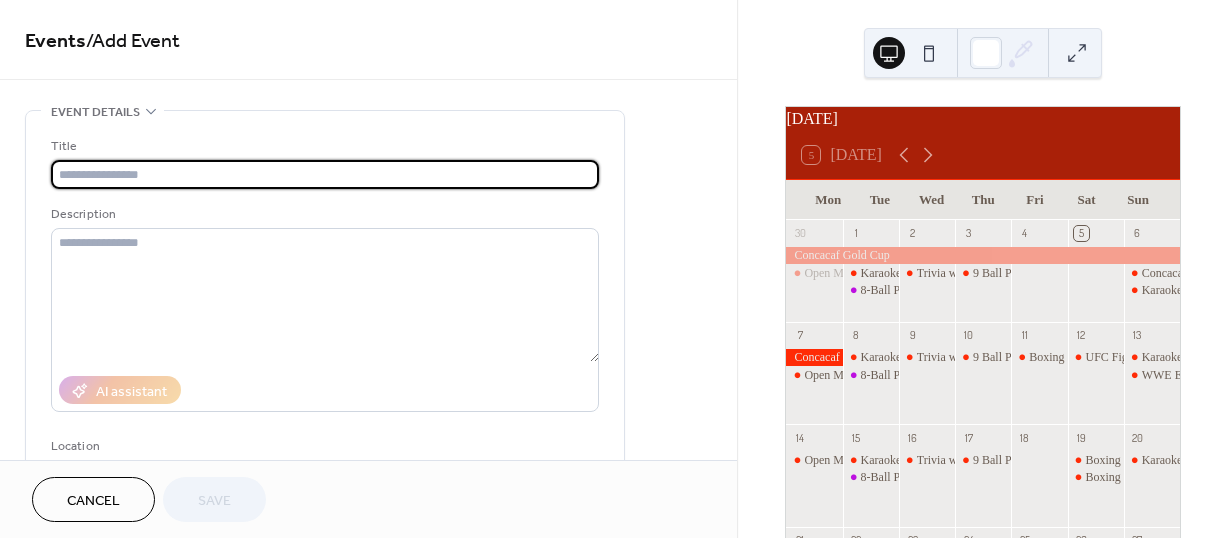 scroll, scrollTop: 0, scrollLeft: 0, axis: both 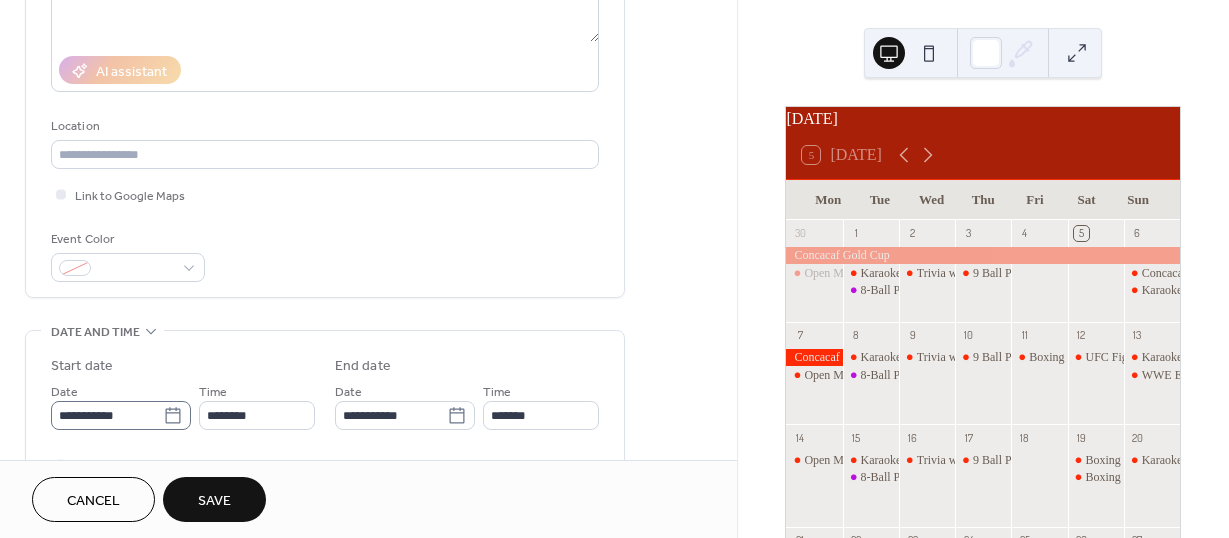 type on "*******" 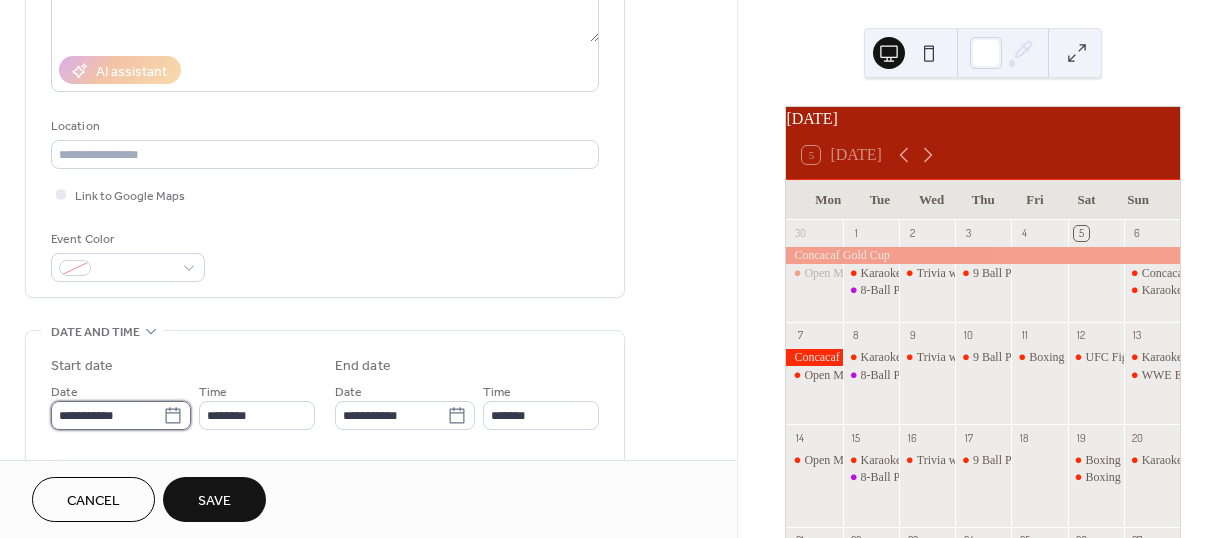 click on "**********" at bounding box center (107, 415) 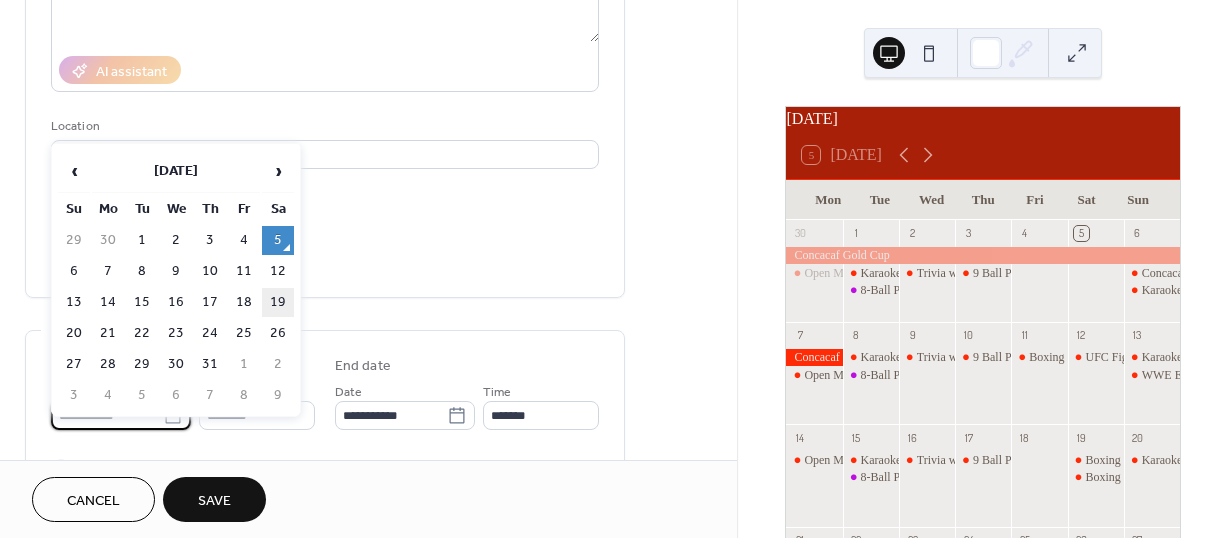 click on "19" at bounding box center (278, 302) 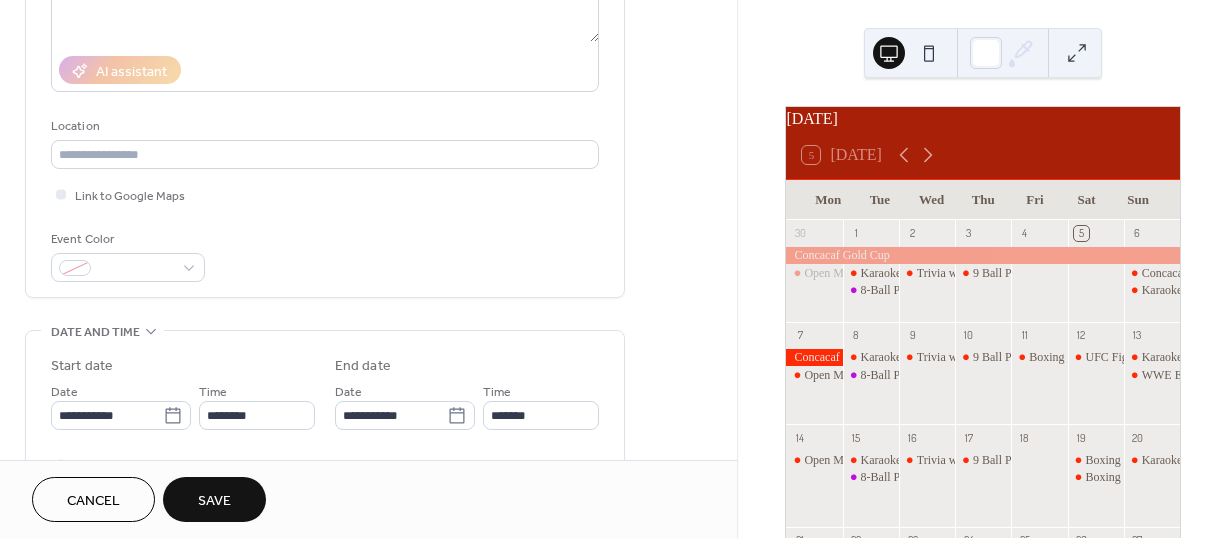 type on "**********" 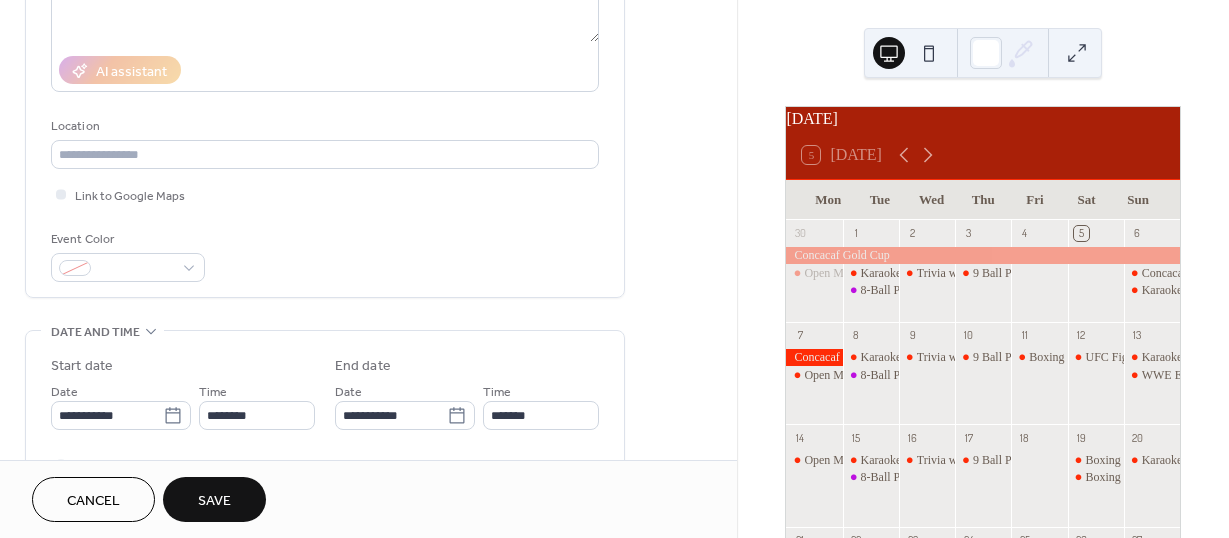 type on "**********" 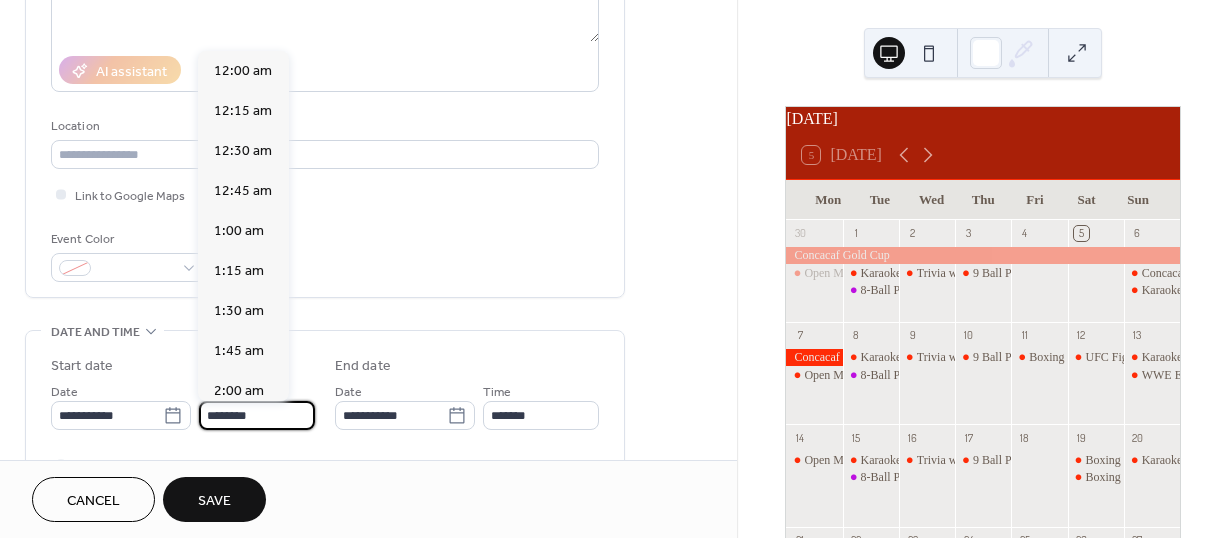 scroll, scrollTop: 1968, scrollLeft: 0, axis: vertical 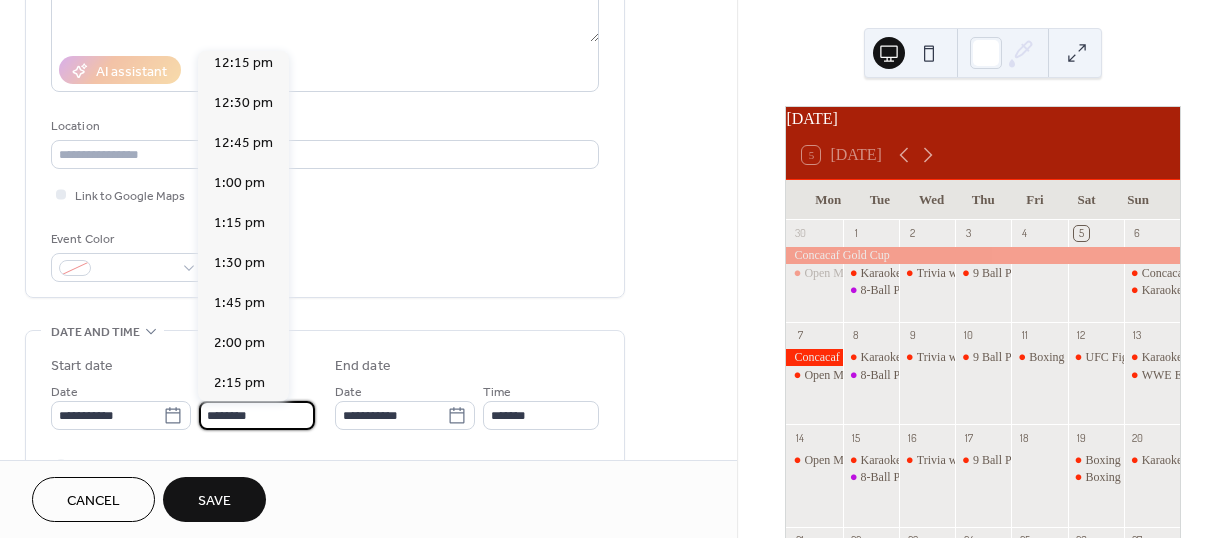 drag, startPoint x: 228, startPoint y: 413, endPoint x: 198, endPoint y: 409, distance: 30.265491 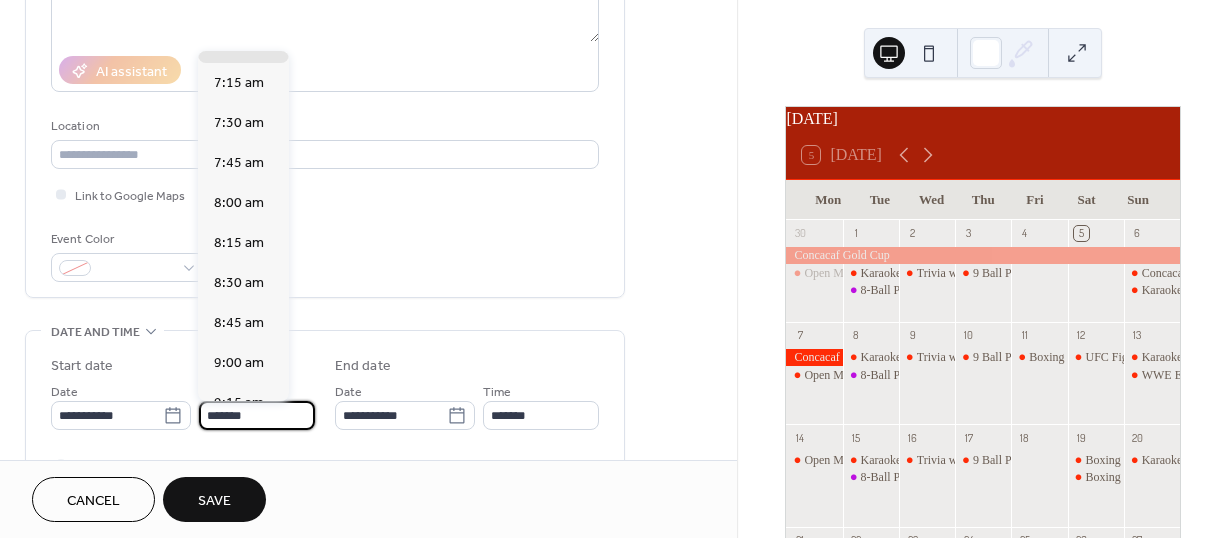 scroll, scrollTop: 3116, scrollLeft: 0, axis: vertical 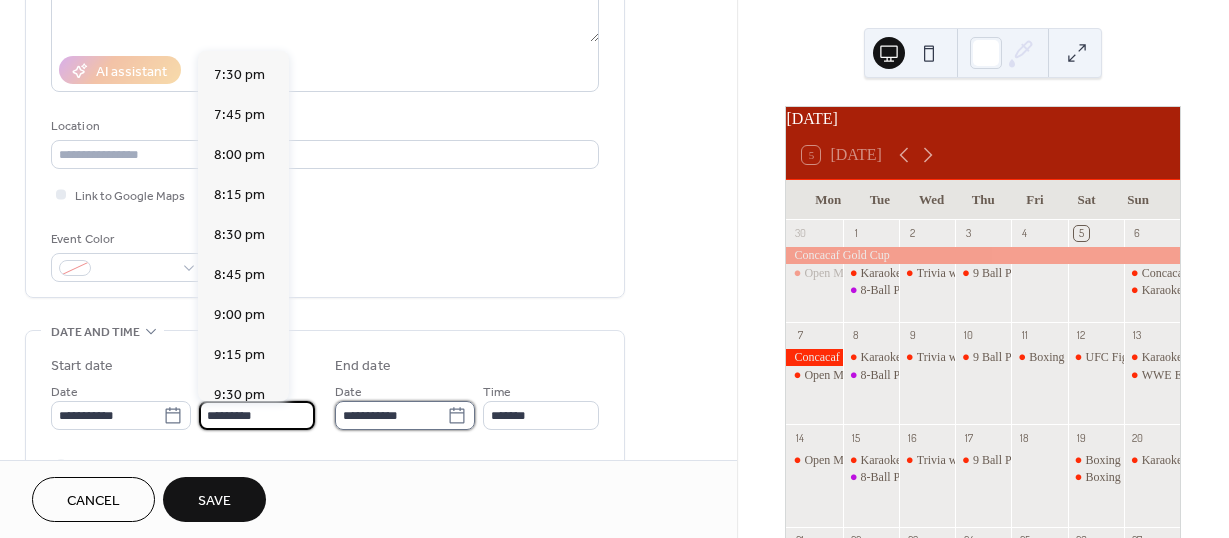 click on "**********" at bounding box center [391, 415] 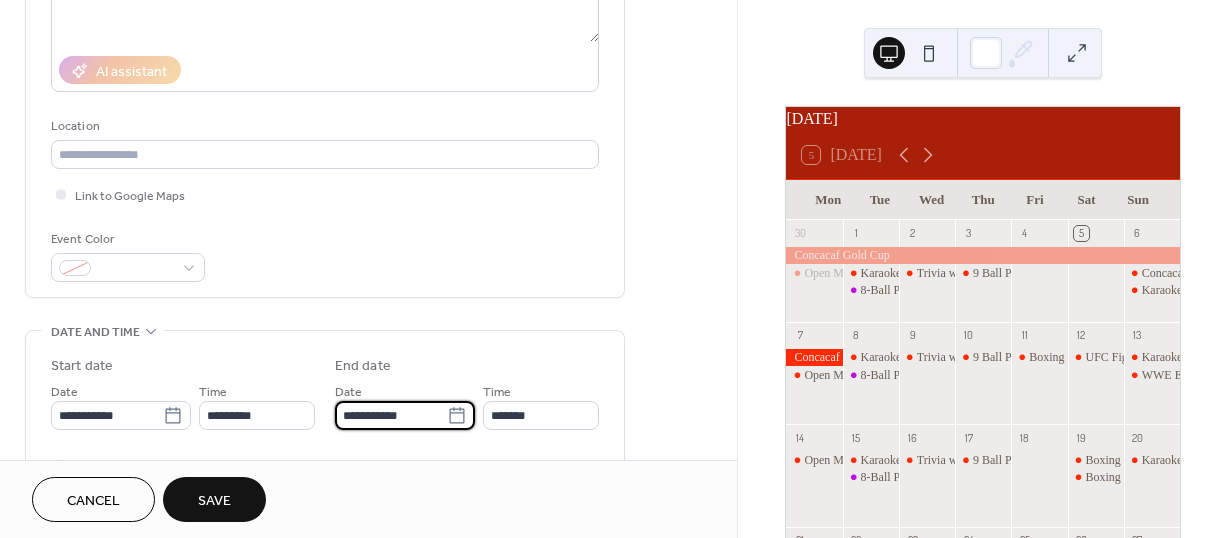 type on "*******" 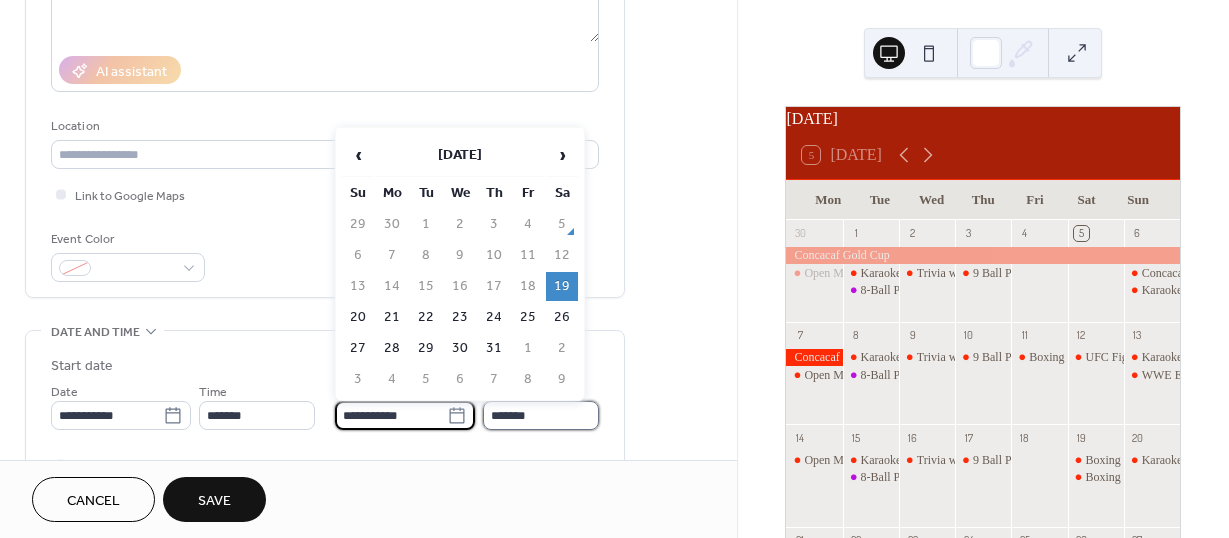 click on "*******" at bounding box center (541, 415) 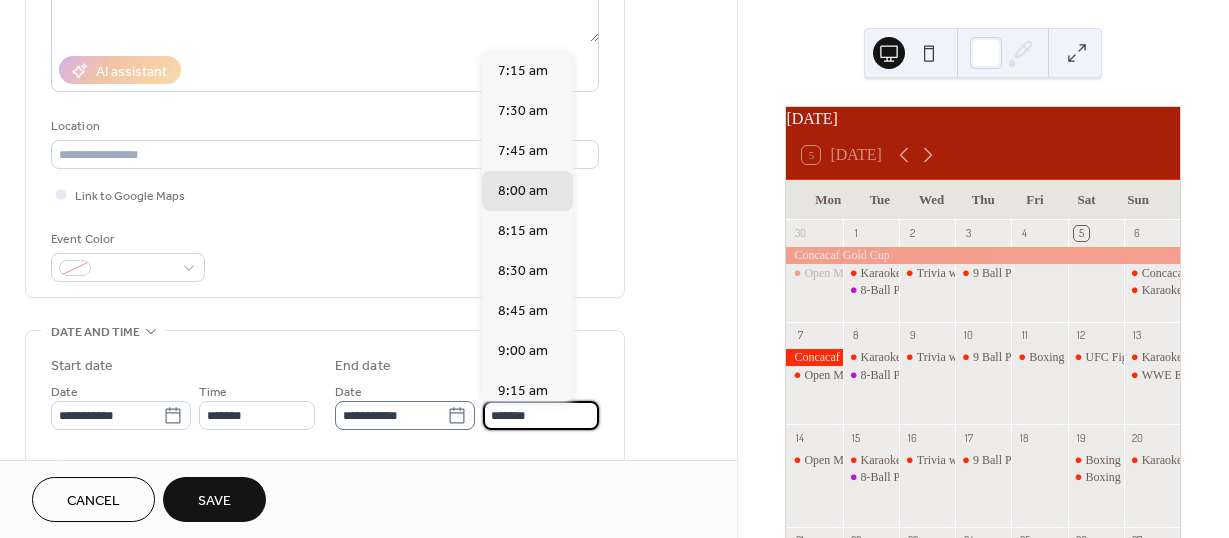 scroll, scrollTop: 1, scrollLeft: 0, axis: vertical 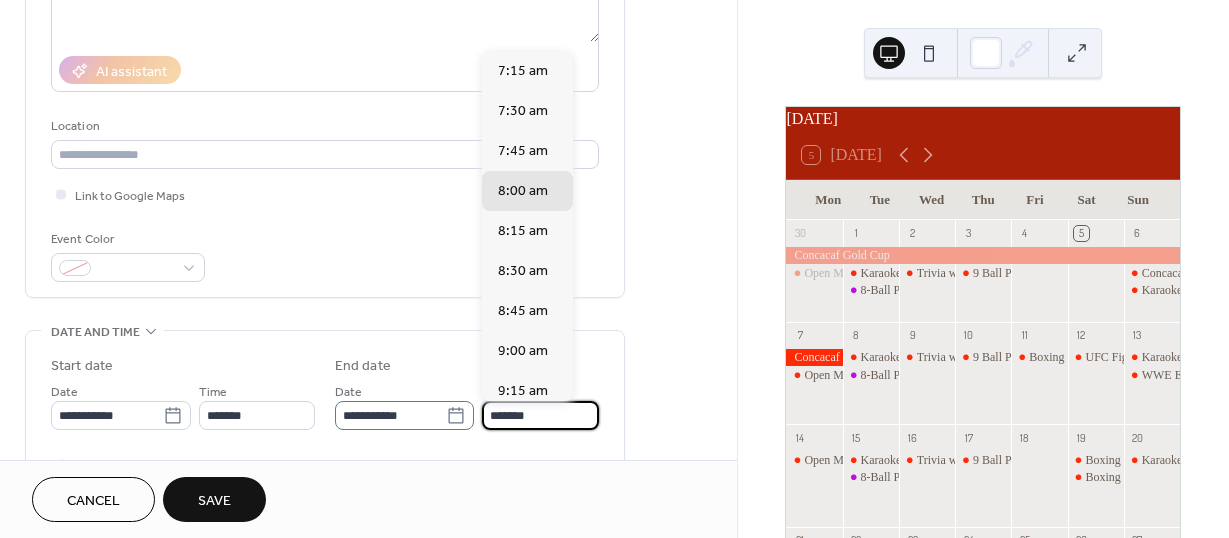 drag, startPoint x: 544, startPoint y: 419, endPoint x: 470, endPoint y: 426, distance: 74.330345 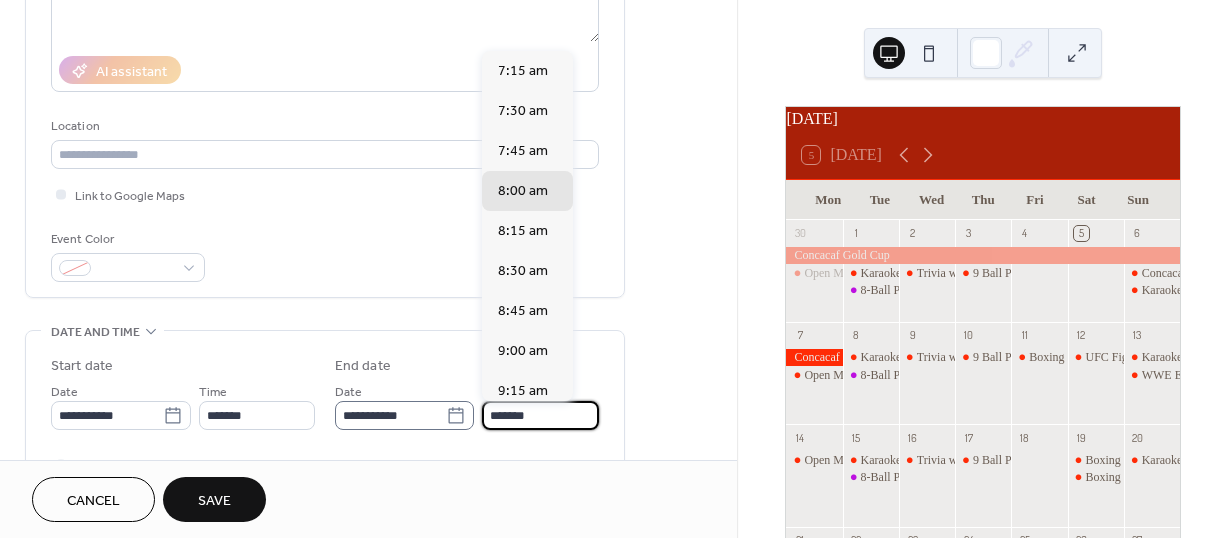 click on "**********" at bounding box center (467, 405) 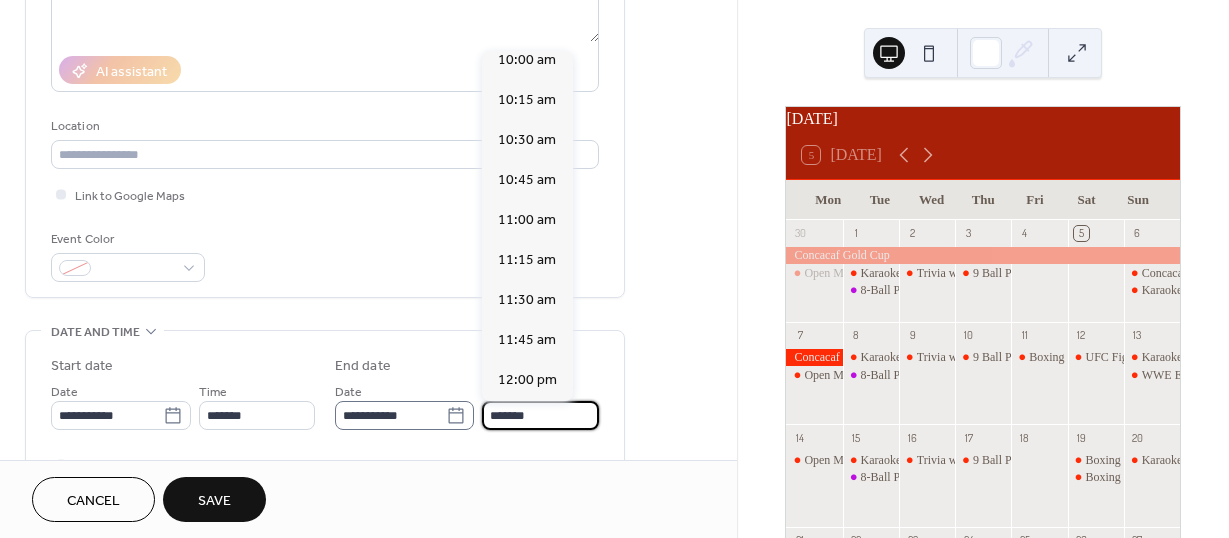 scroll, scrollTop: 2397, scrollLeft: 0, axis: vertical 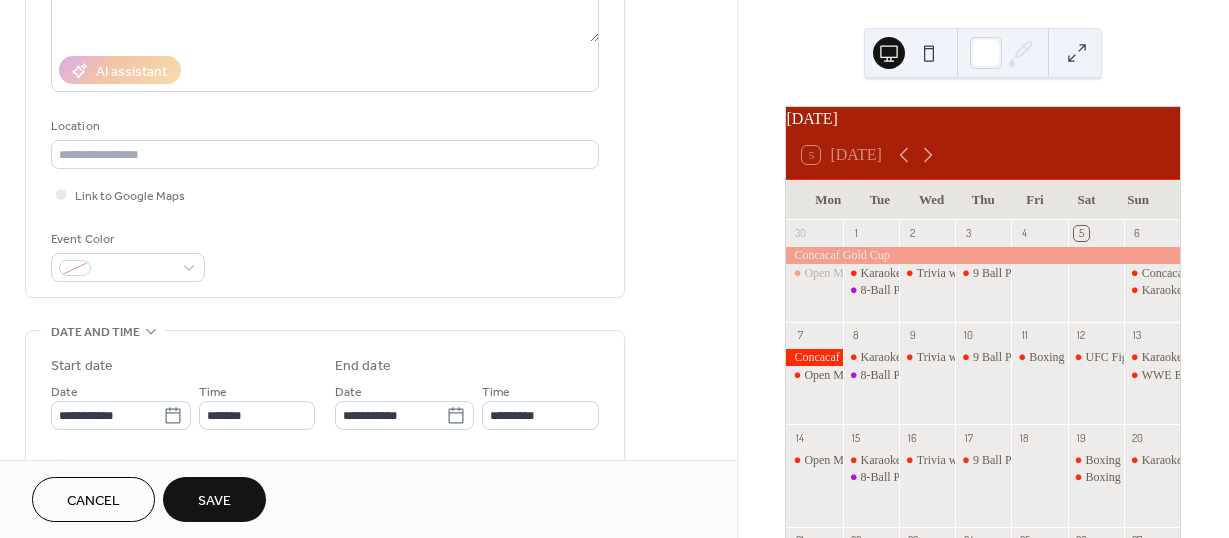 type on "********" 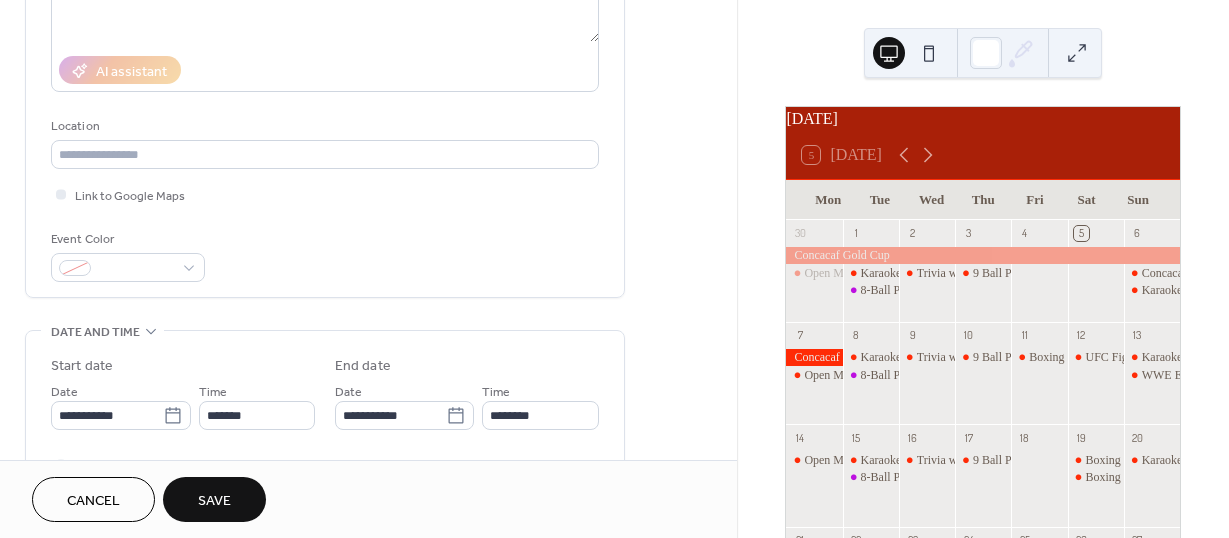 click on "Save" at bounding box center (214, 501) 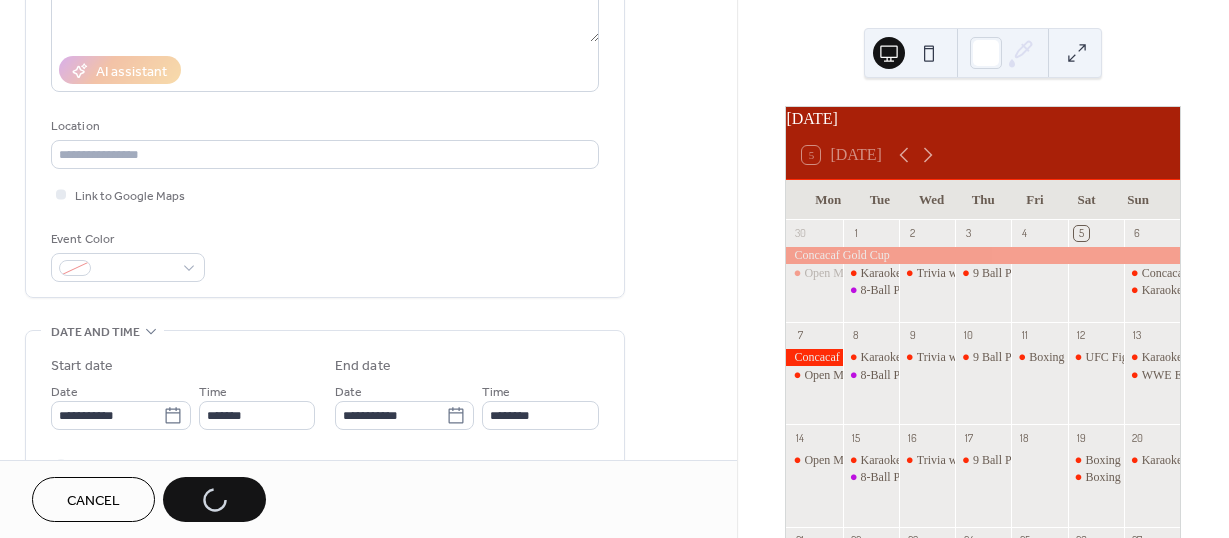 scroll, scrollTop: 0, scrollLeft: 0, axis: both 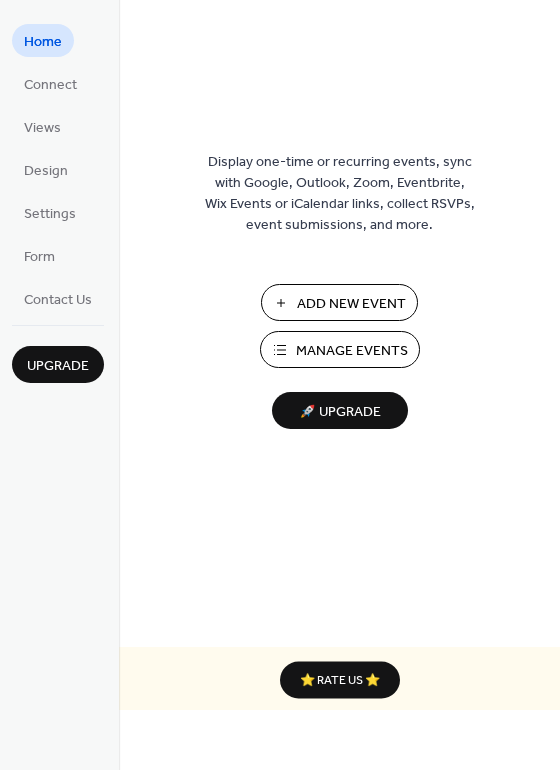 click on "Add New Event" at bounding box center [339, 302] 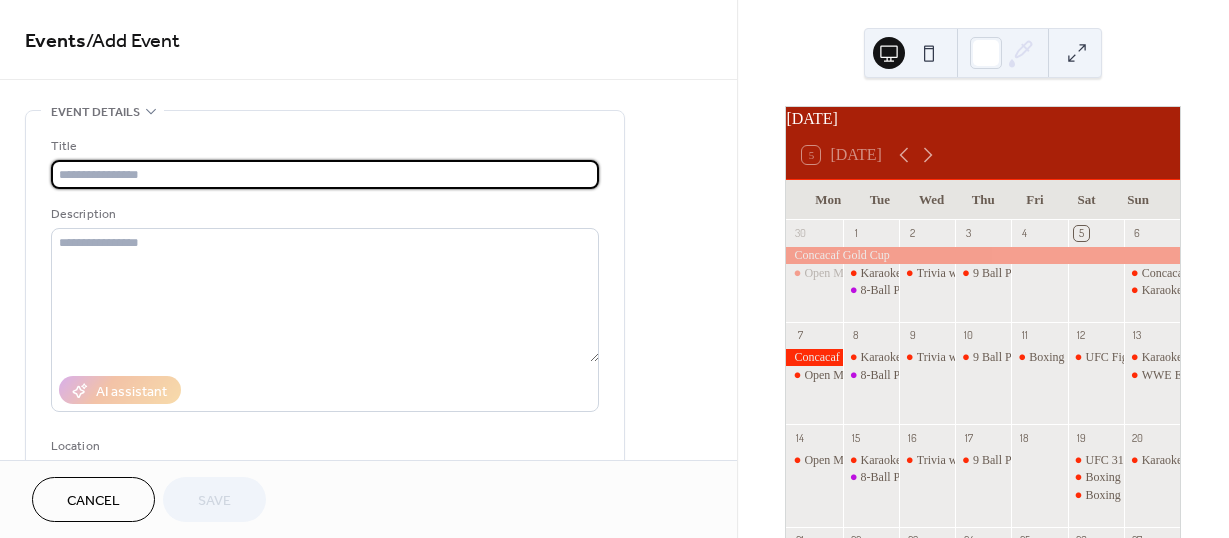 scroll, scrollTop: 0, scrollLeft: 0, axis: both 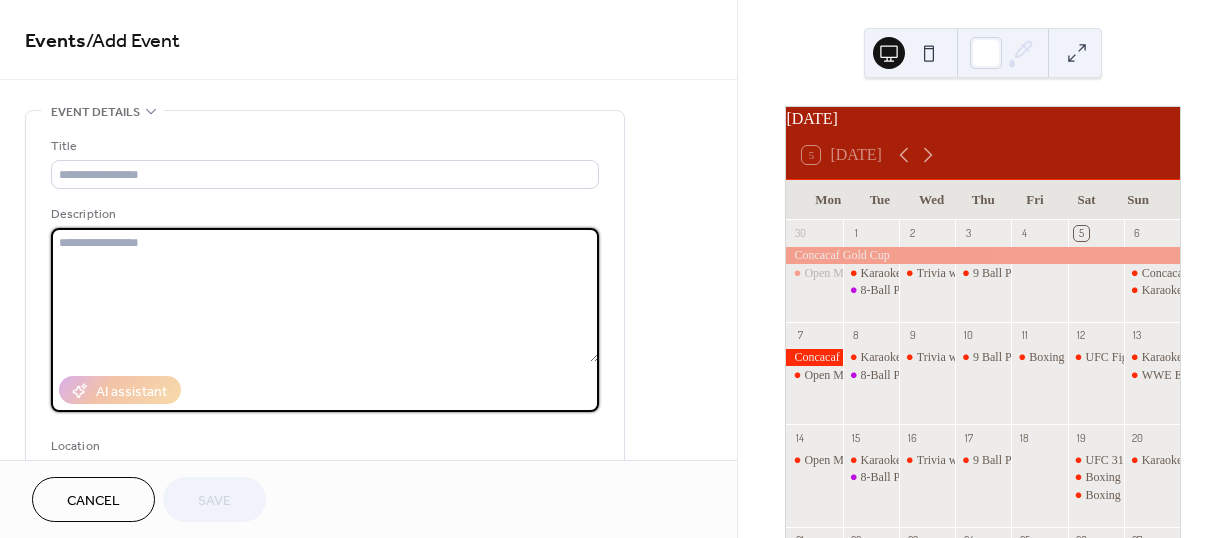 click at bounding box center [325, 295] 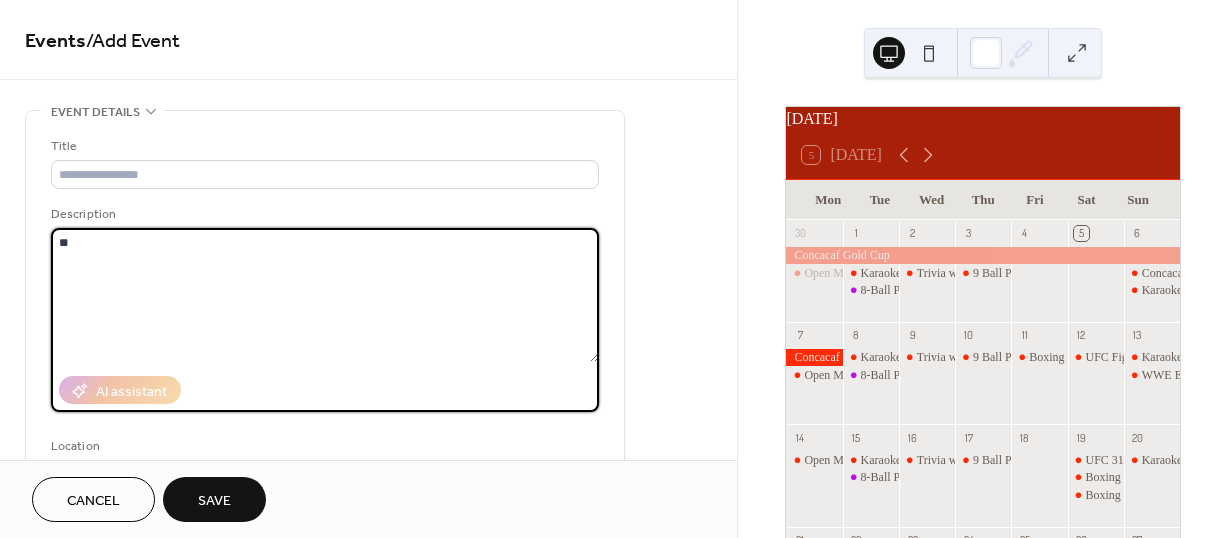 type on "*" 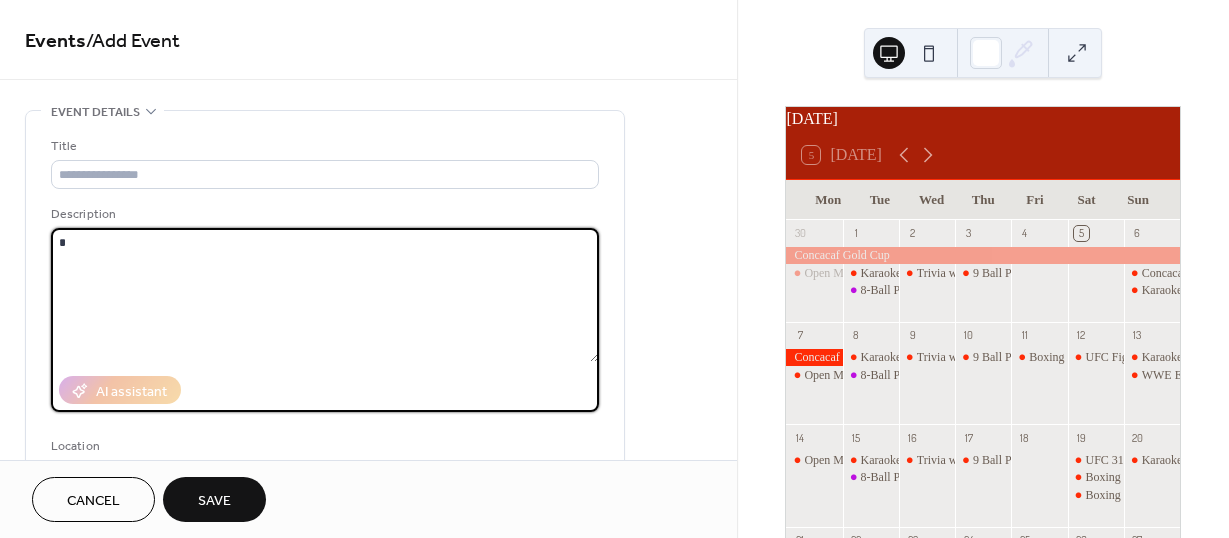 type 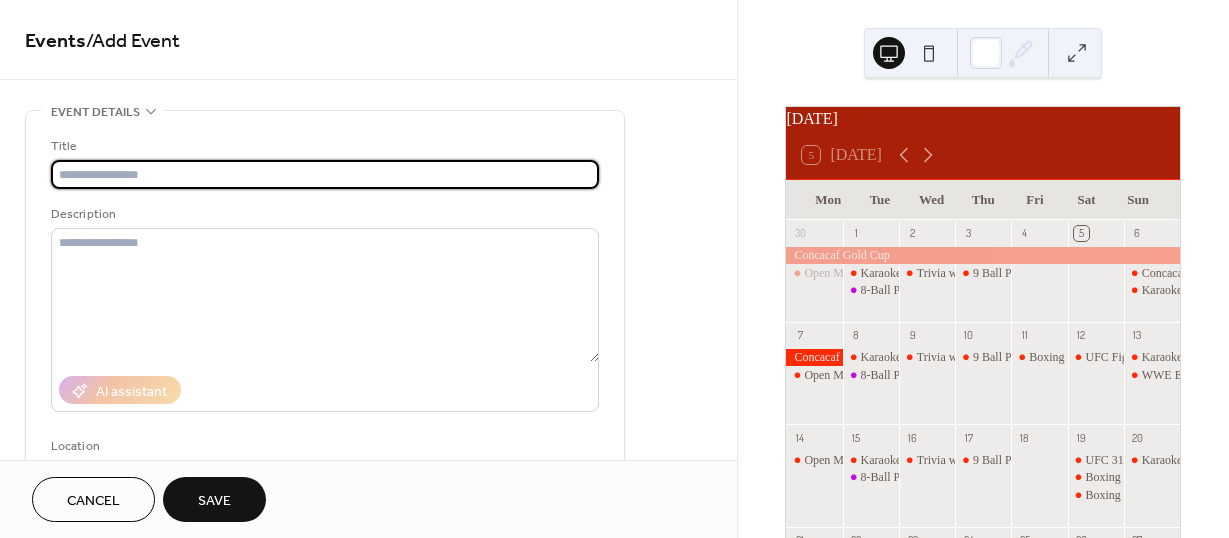 click at bounding box center (325, 174) 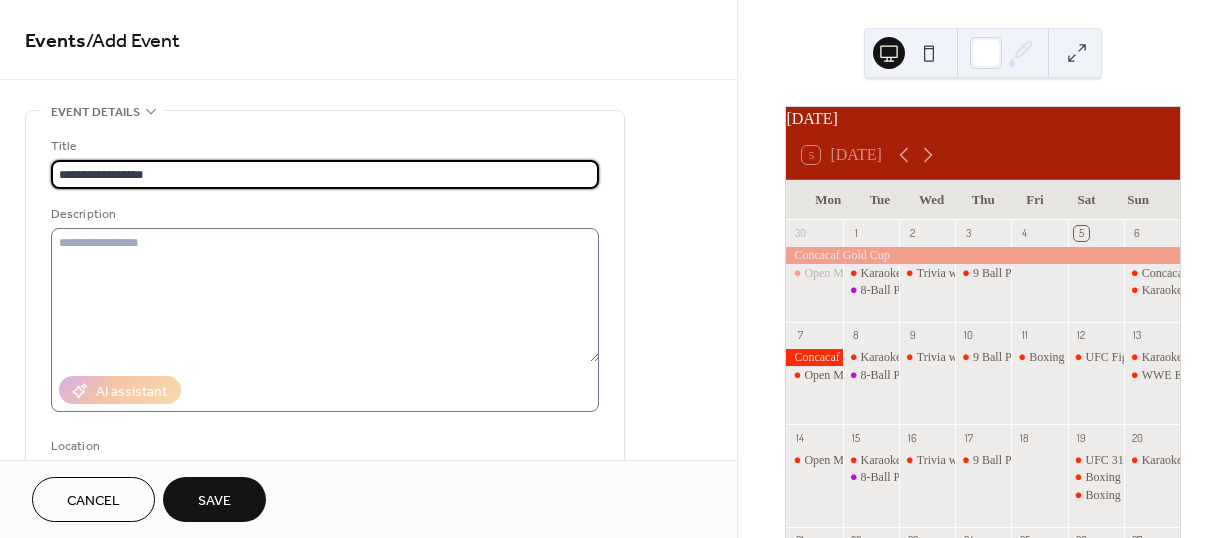 type on "**********" 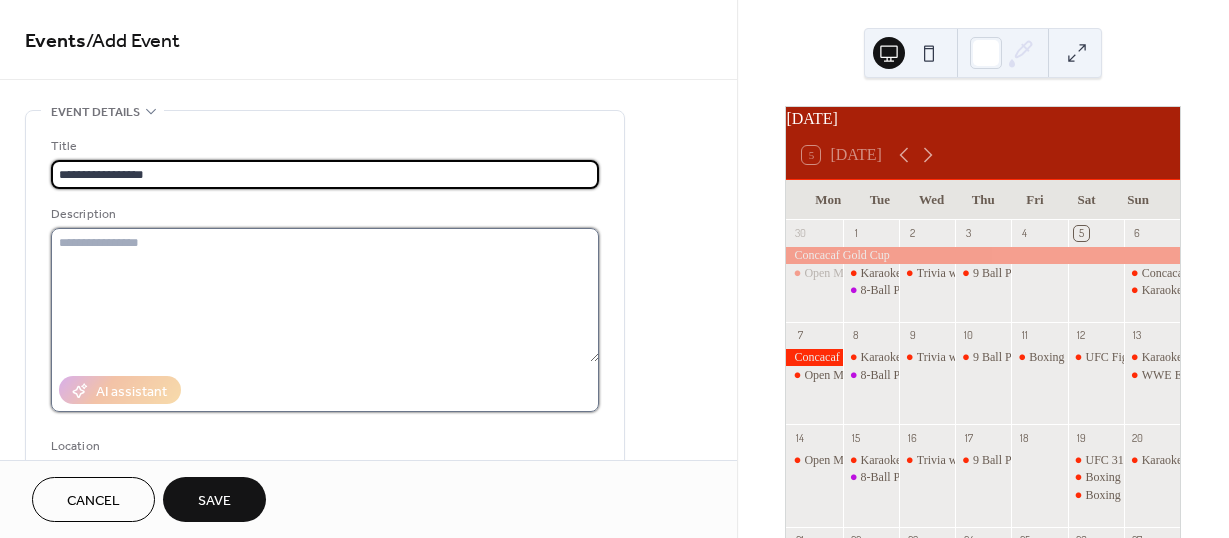 click at bounding box center [325, 295] 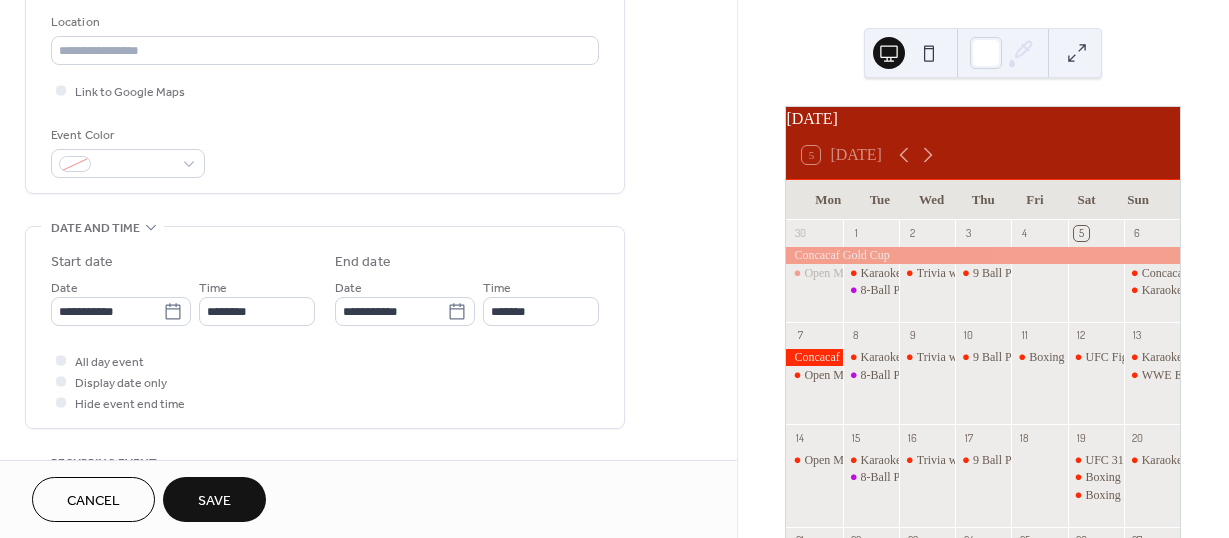 scroll, scrollTop: 426, scrollLeft: 0, axis: vertical 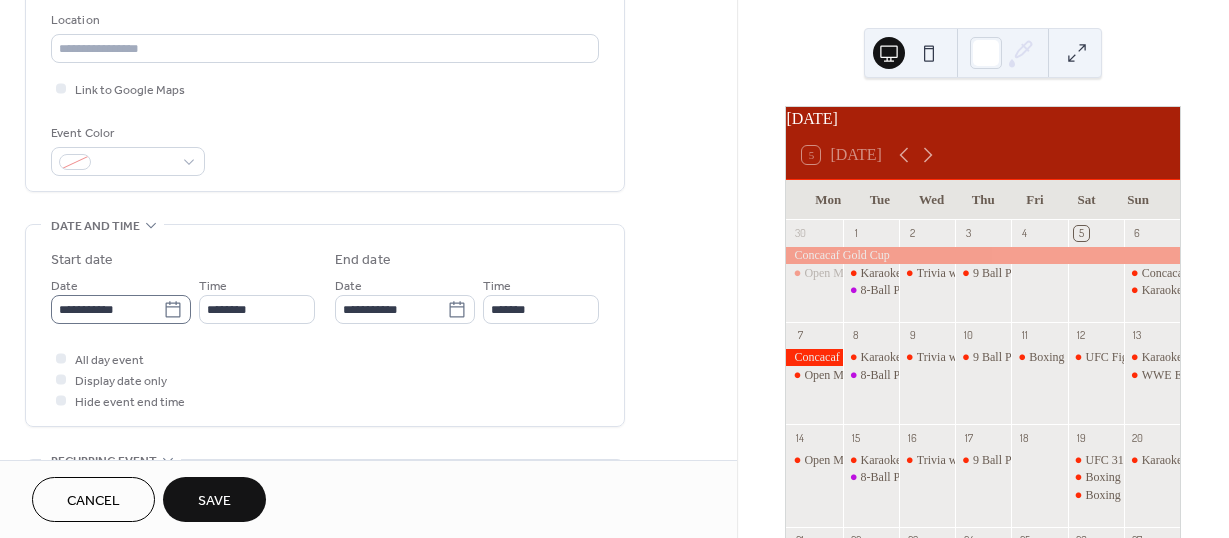 click 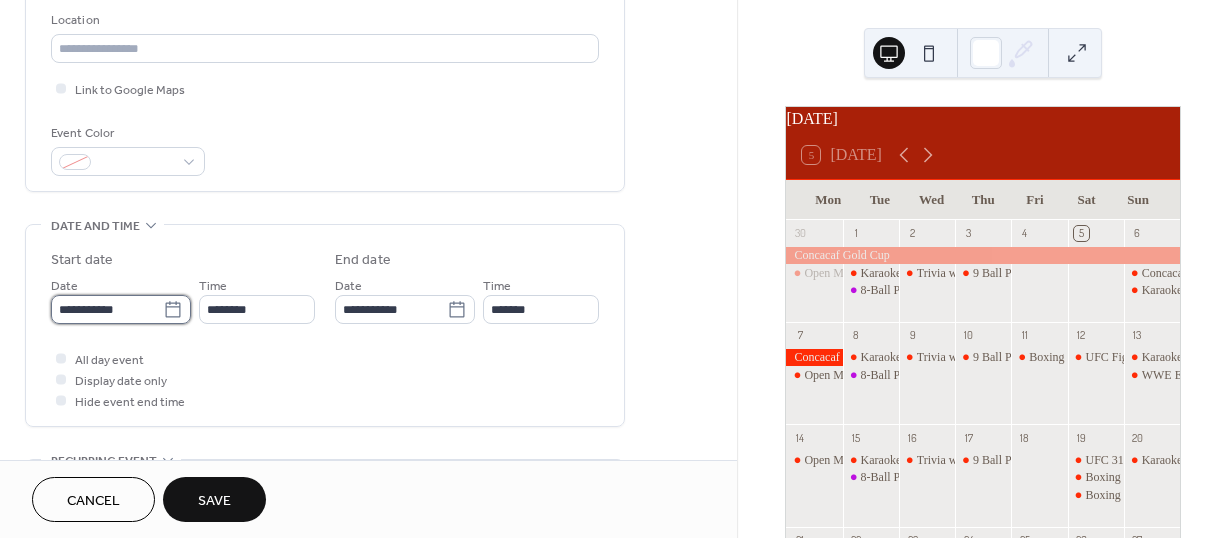 click on "**********" at bounding box center (107, 309) 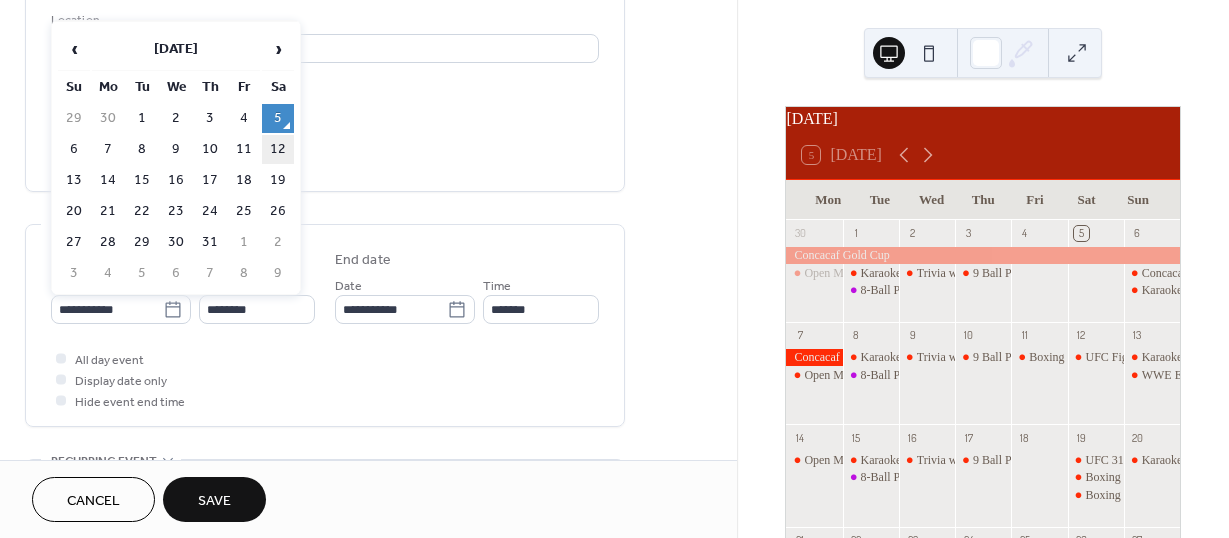click on "12" at bounding box center [278, 149] 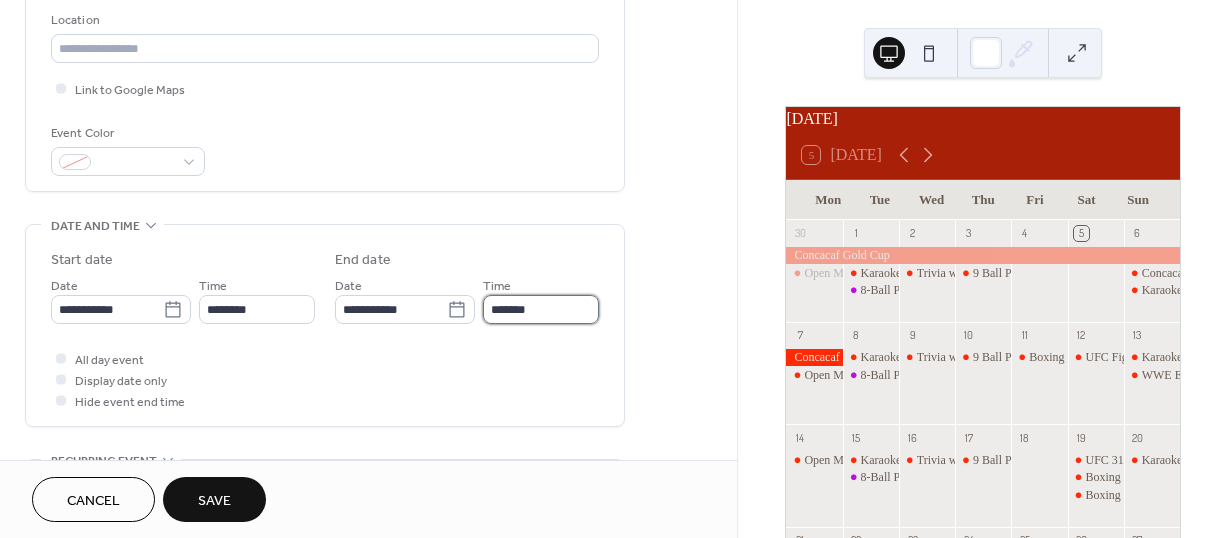 click on "*******" at bounding box center [541, 309] 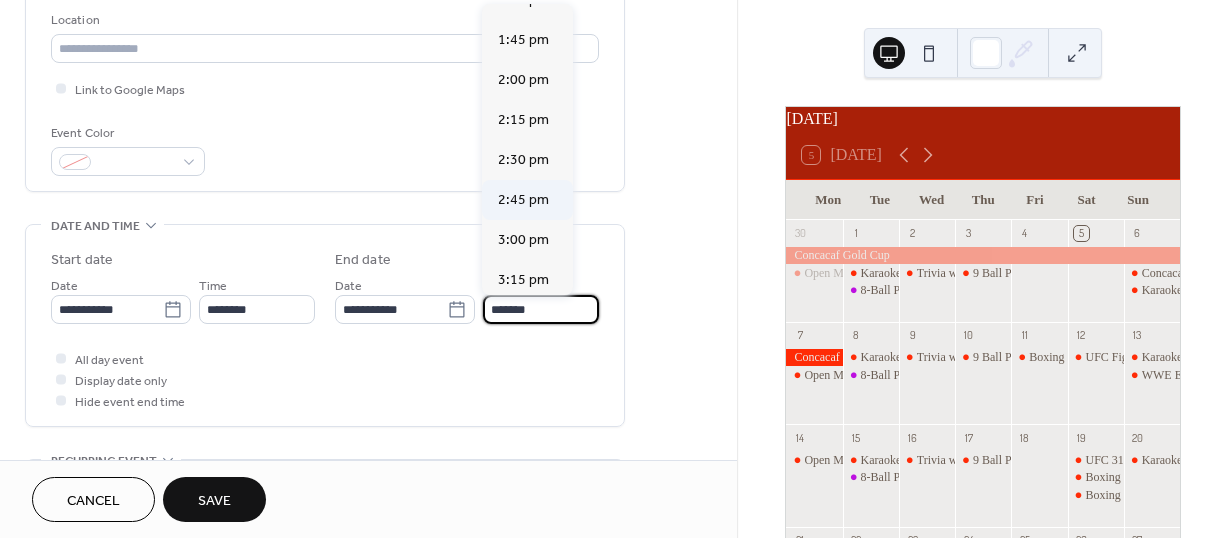 scroll, scrollTop: 225, scrollLeft: 0, axis: vertical 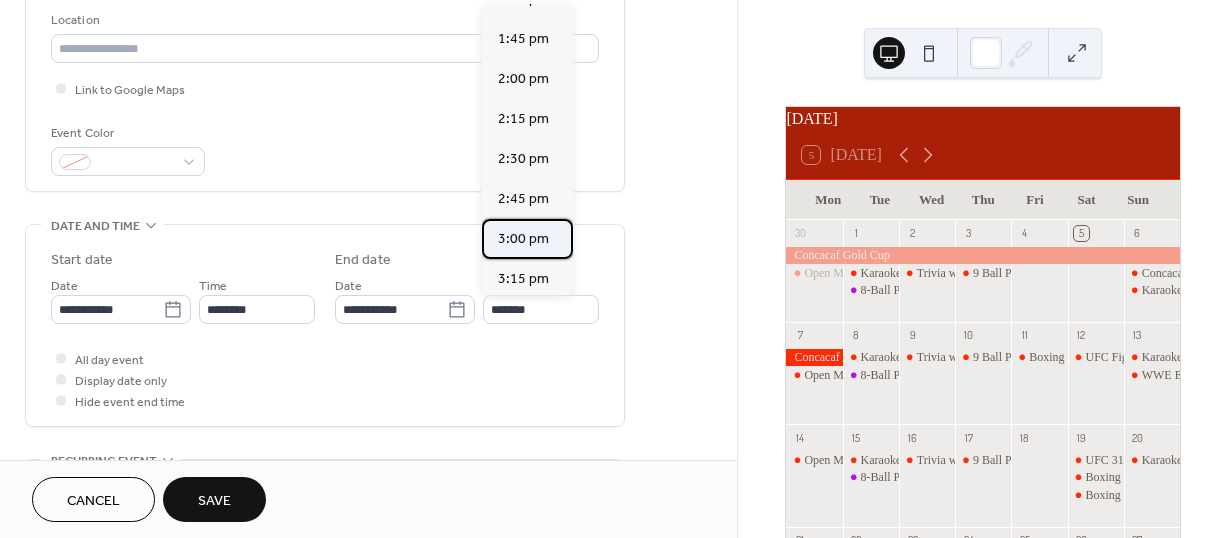 click on "3:00 pm" at bounding box center (523, 239) 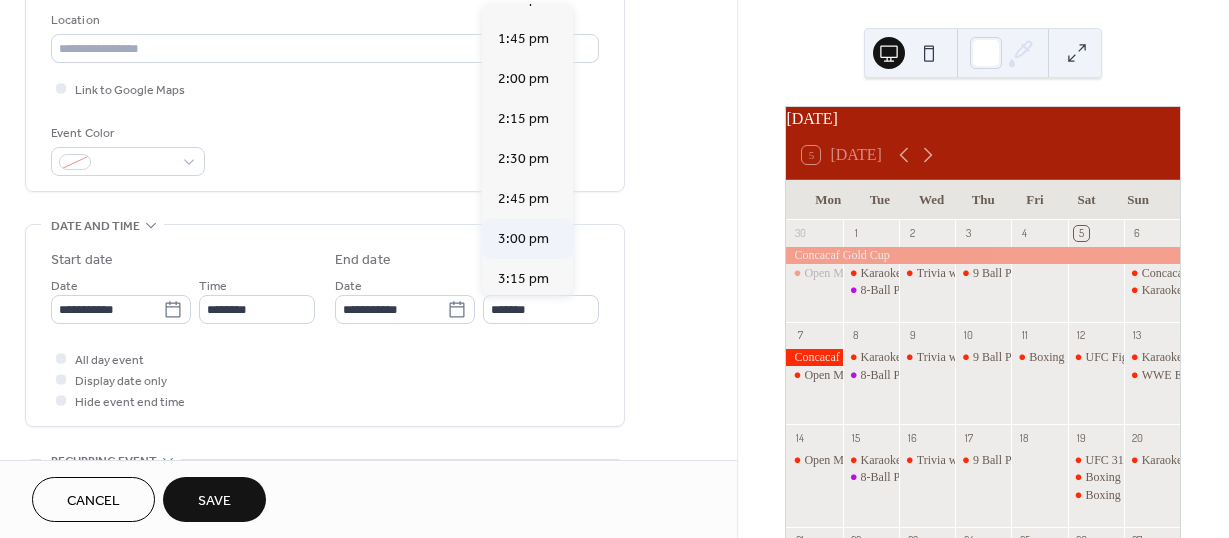 type on "*******" 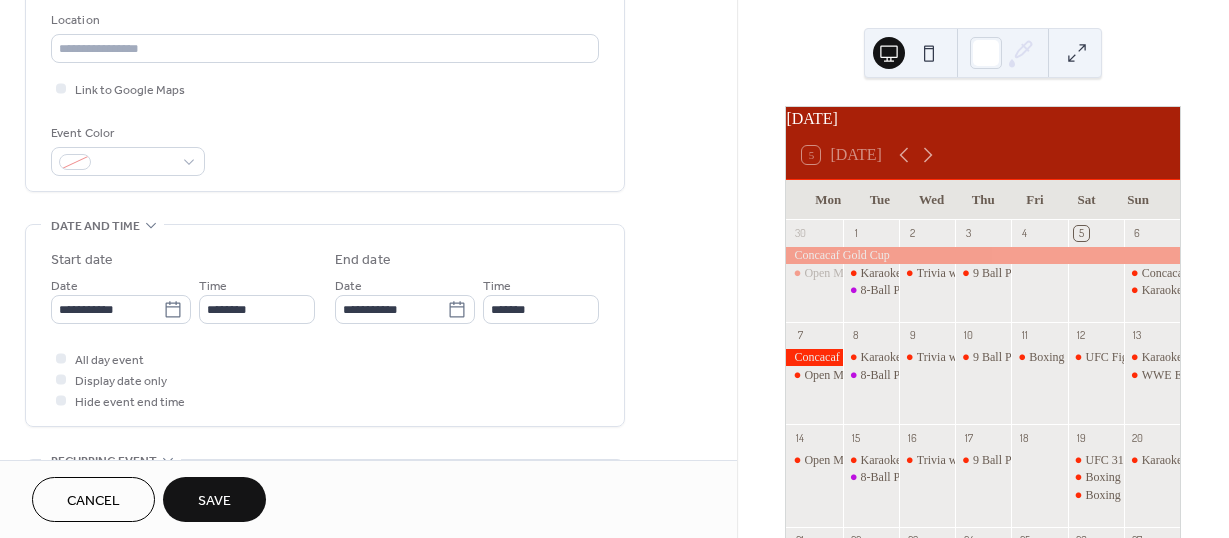 click on "Save" at bounding box center (214, 501) 